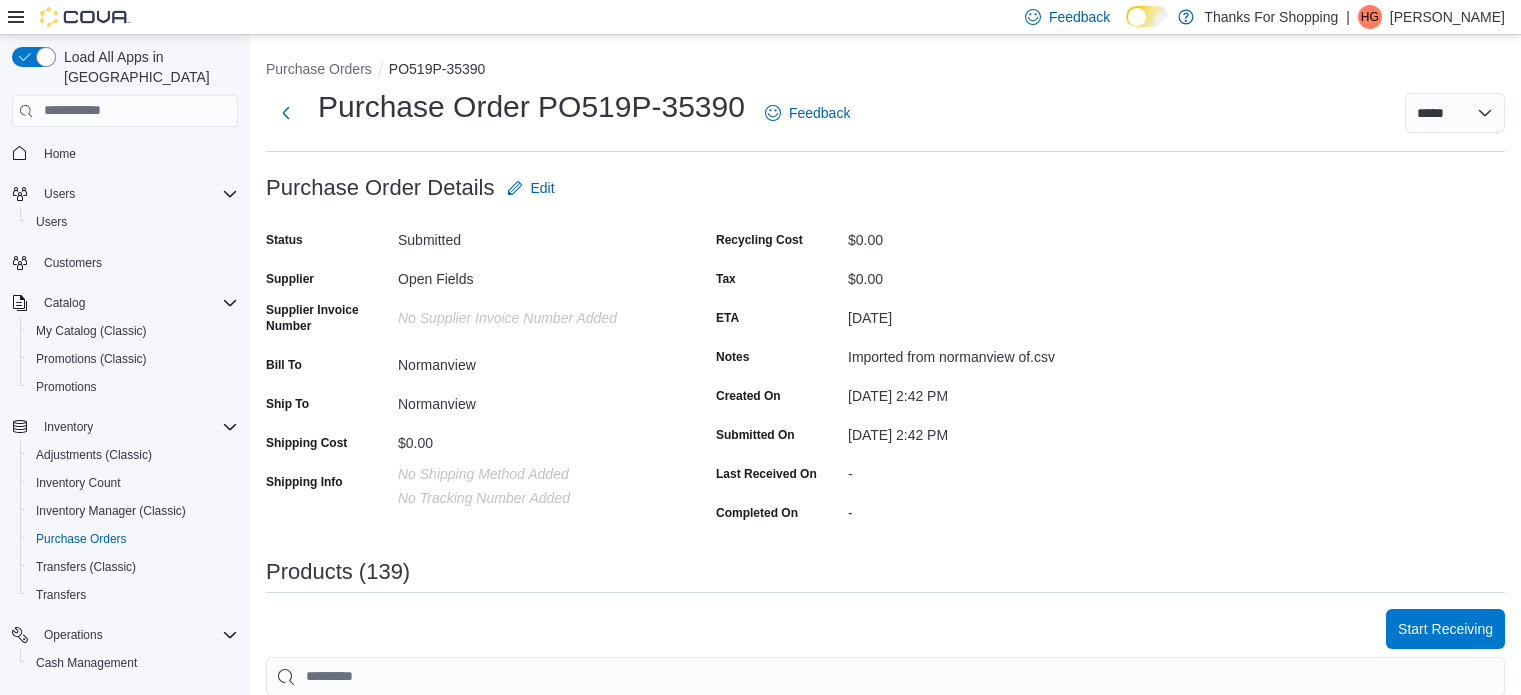 scroll, scrollTop: 0, scrollLeft: 0, axis: both 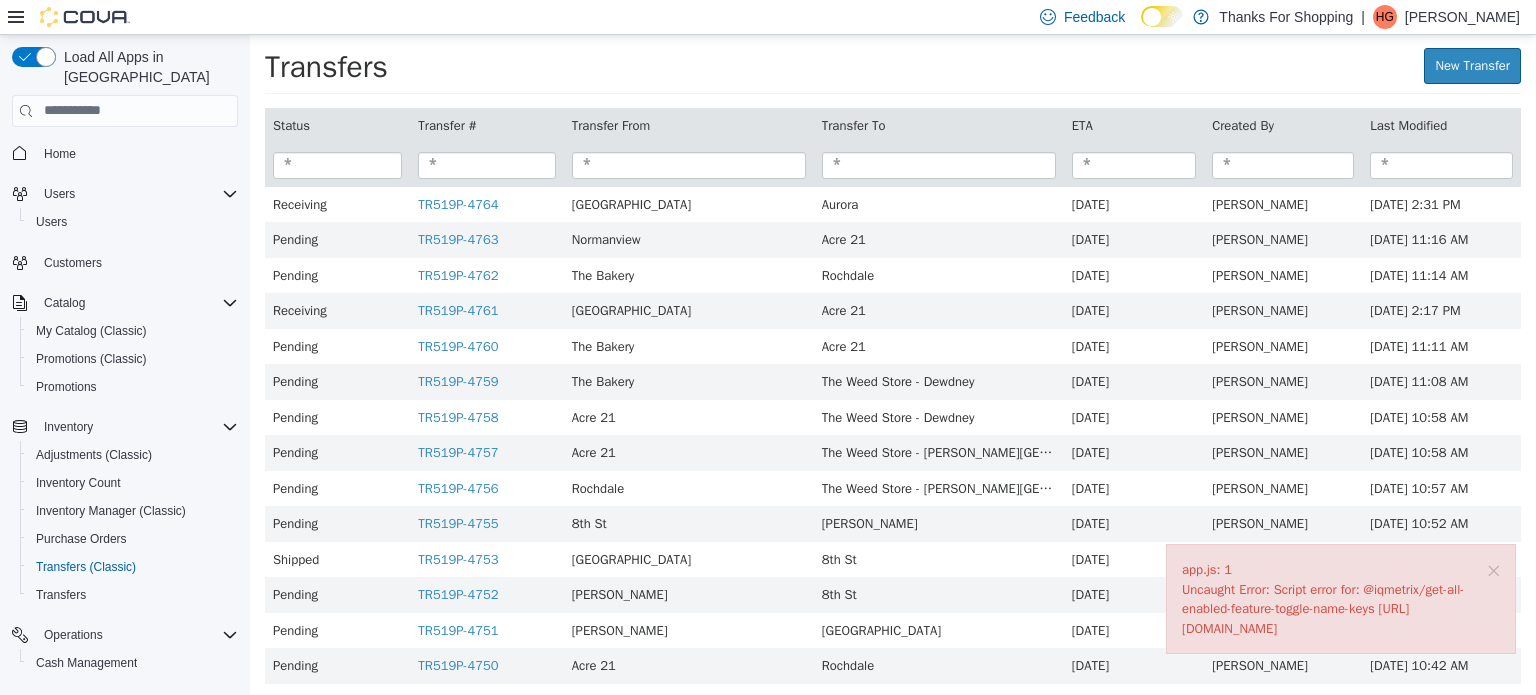 click on "Transfer From" at bounding box center (613, 125) 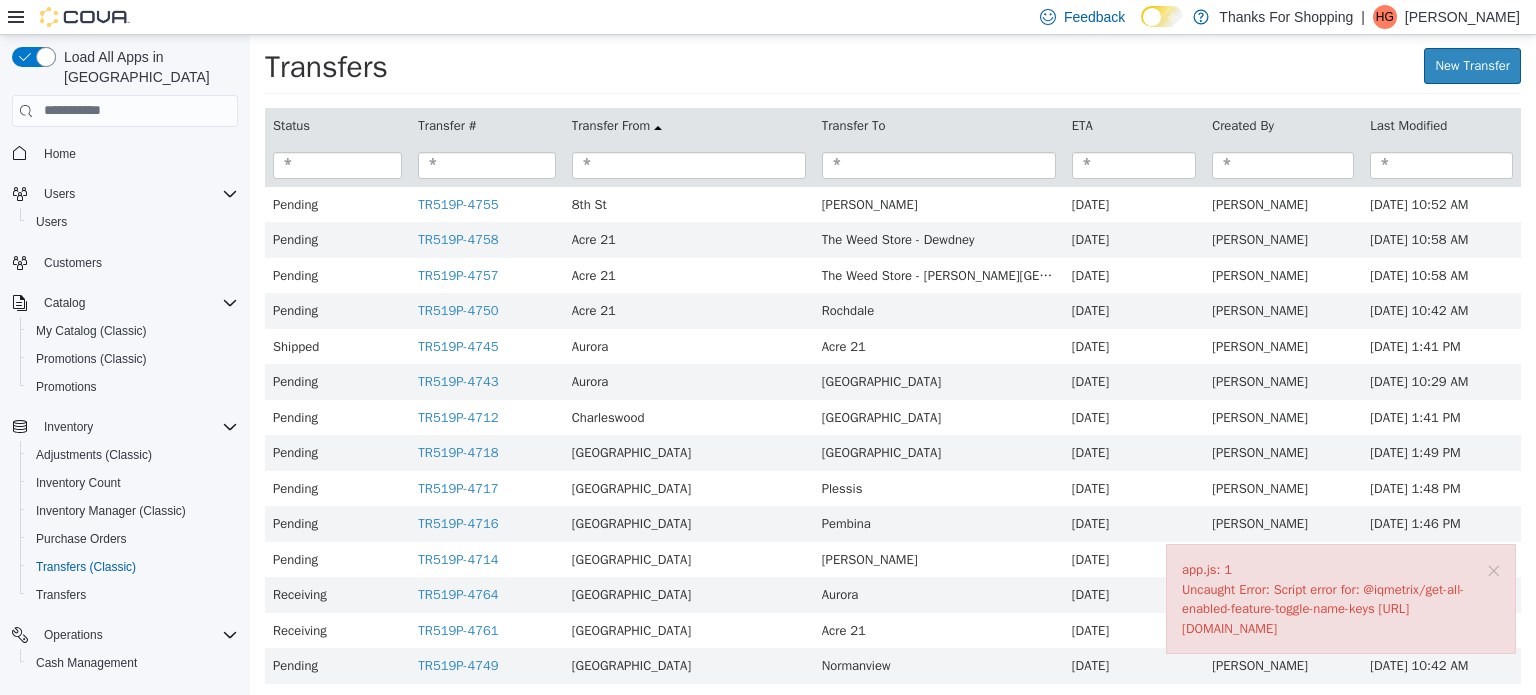 click on "Transfer From" at bounding box center [617, 125] 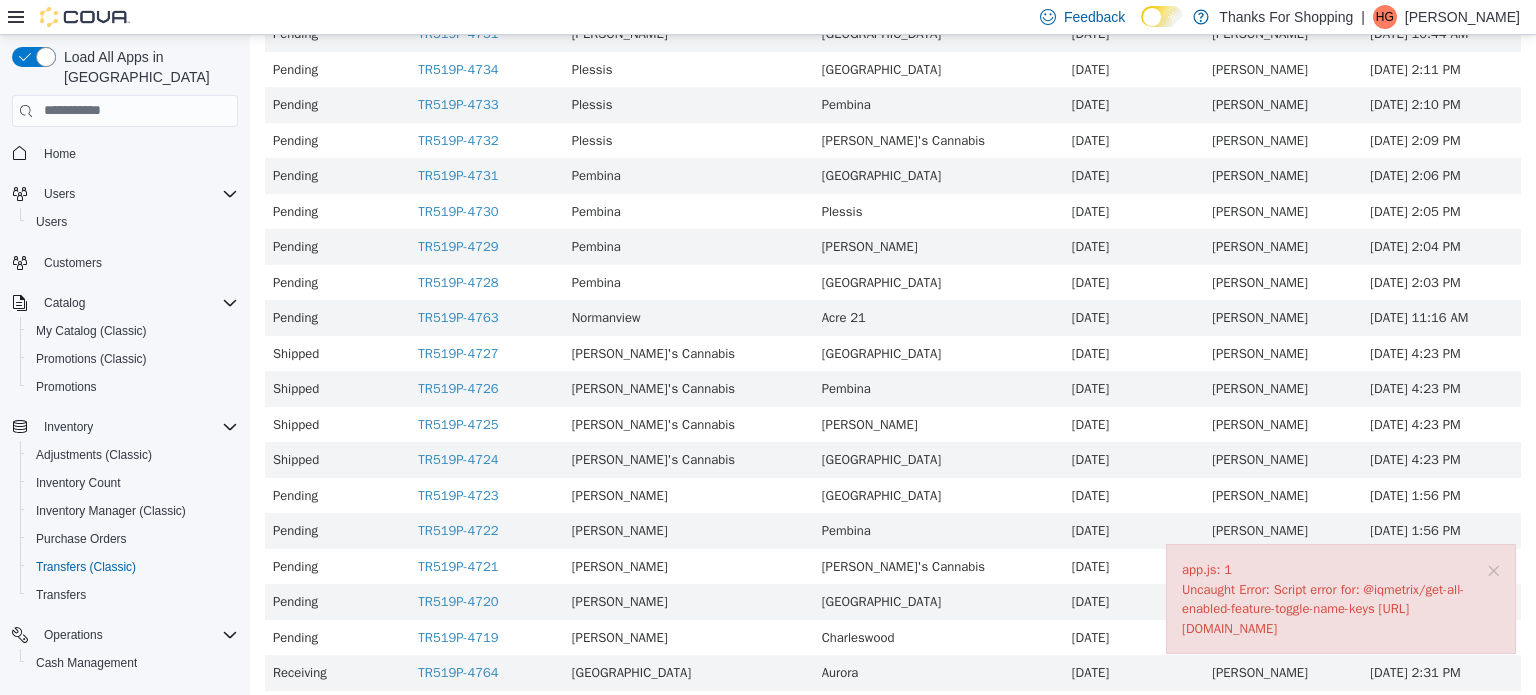 scroll, scrollTop: 787, scrollLeft: 0, axis: vertical 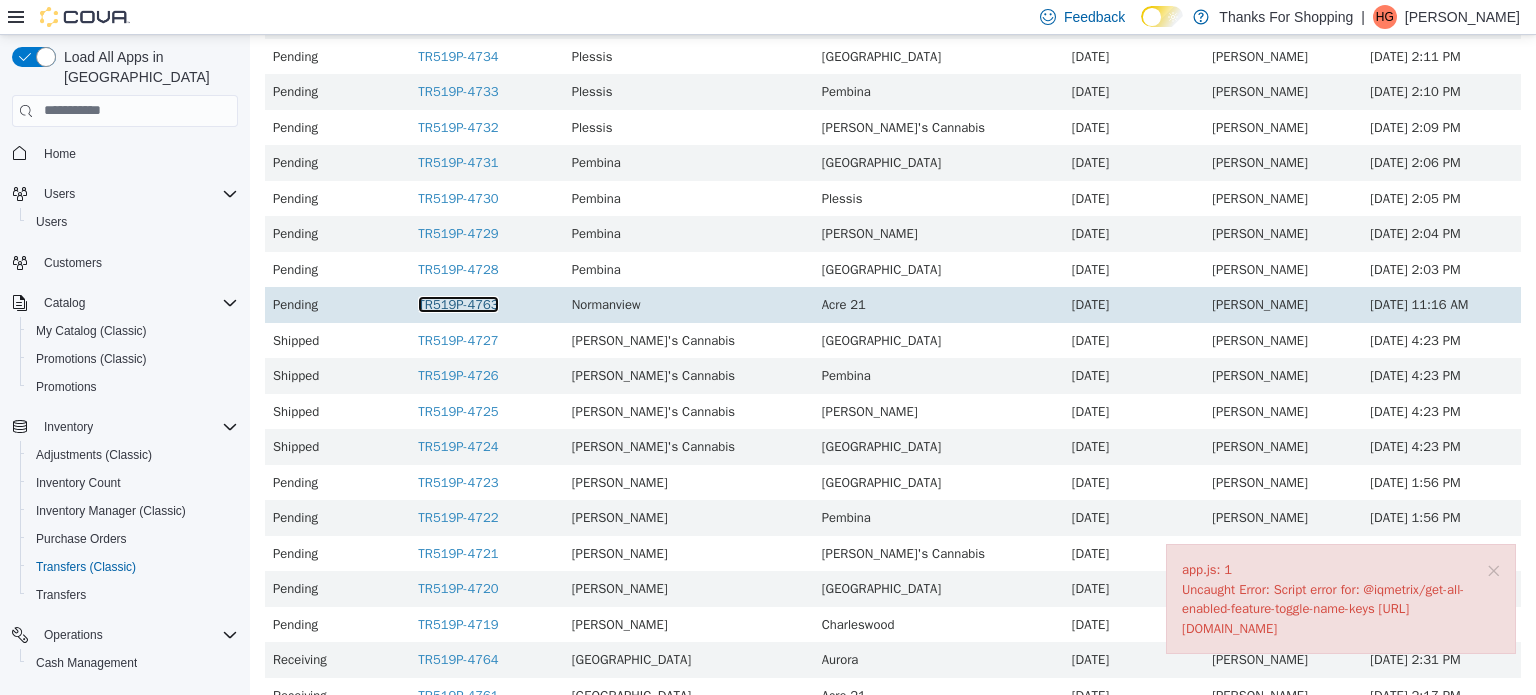 click on "TR519P-4763" at bounding box center [458, 303] 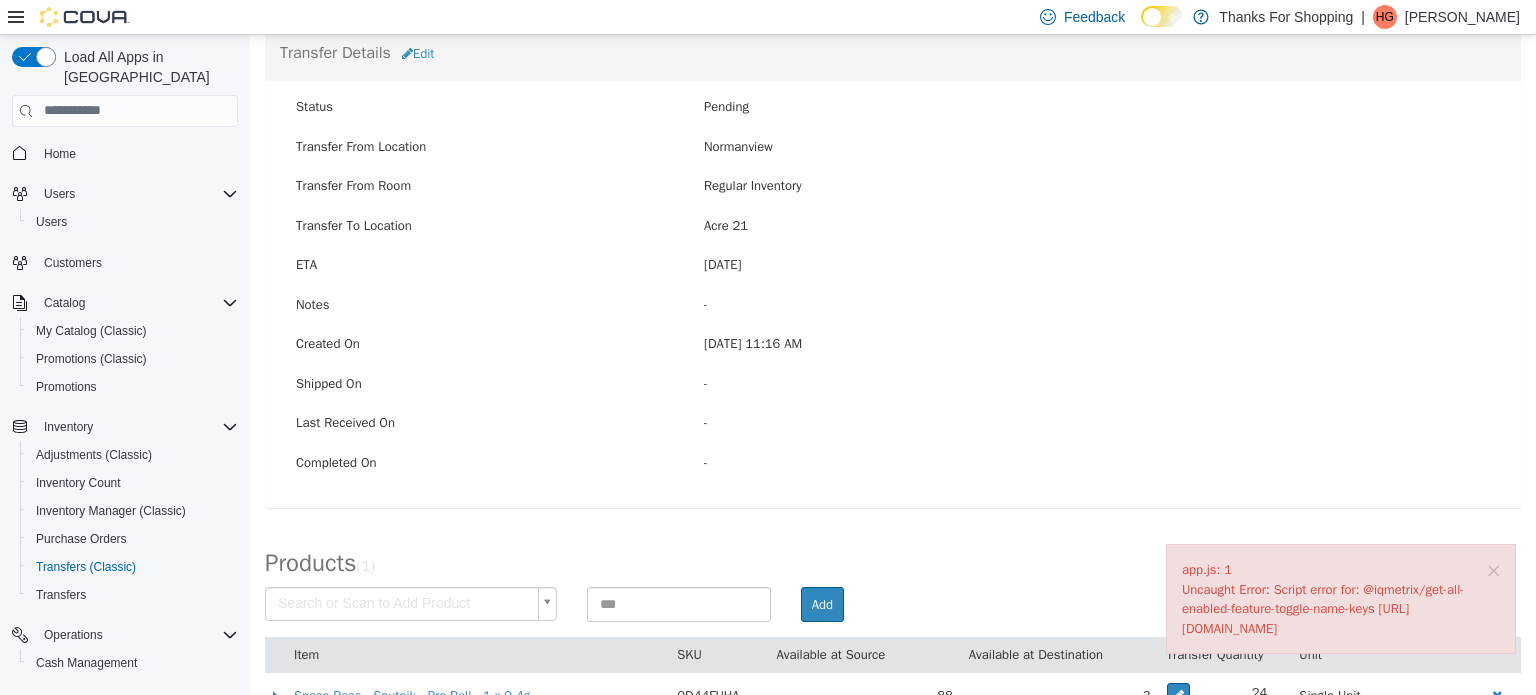 scroll, scrollTop: 184, scrollLeft: 0, axis: vertical 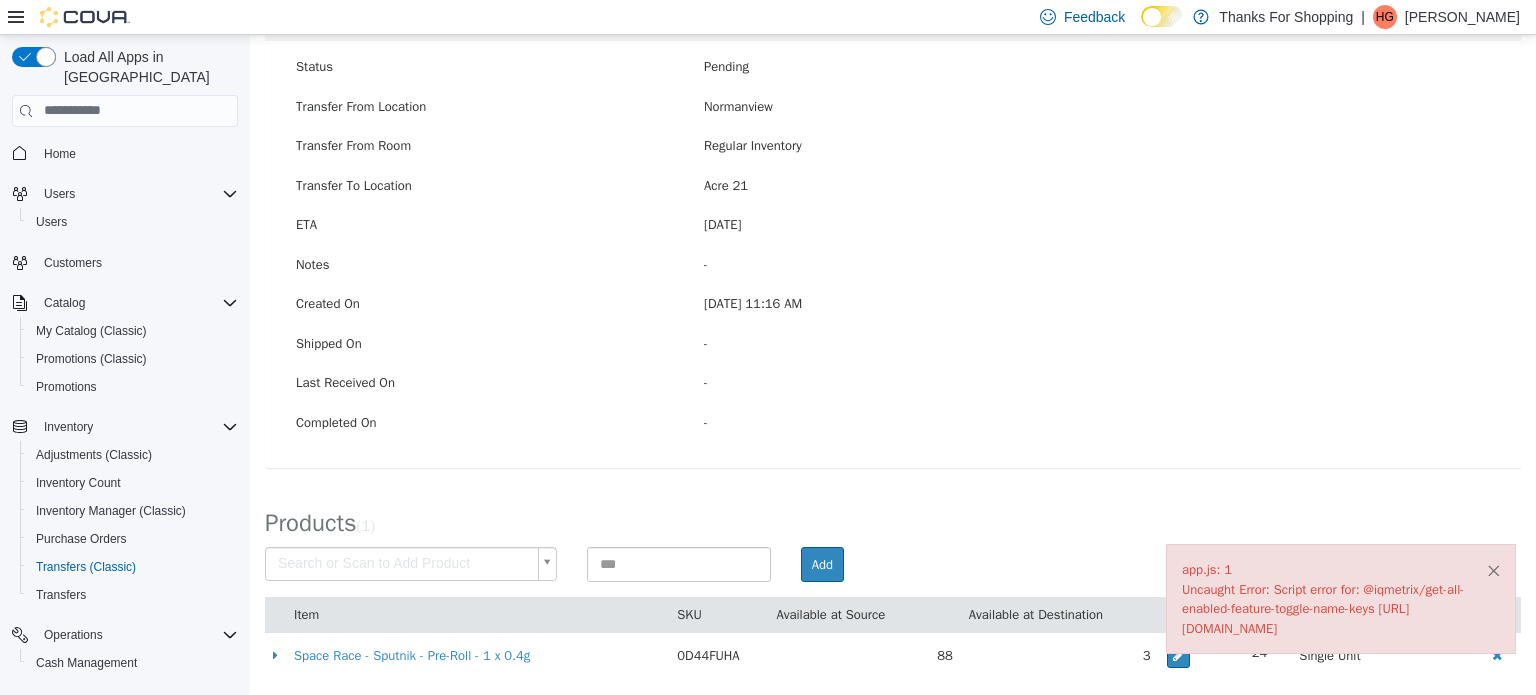 click on "×" at bounding box center [1493, 569] 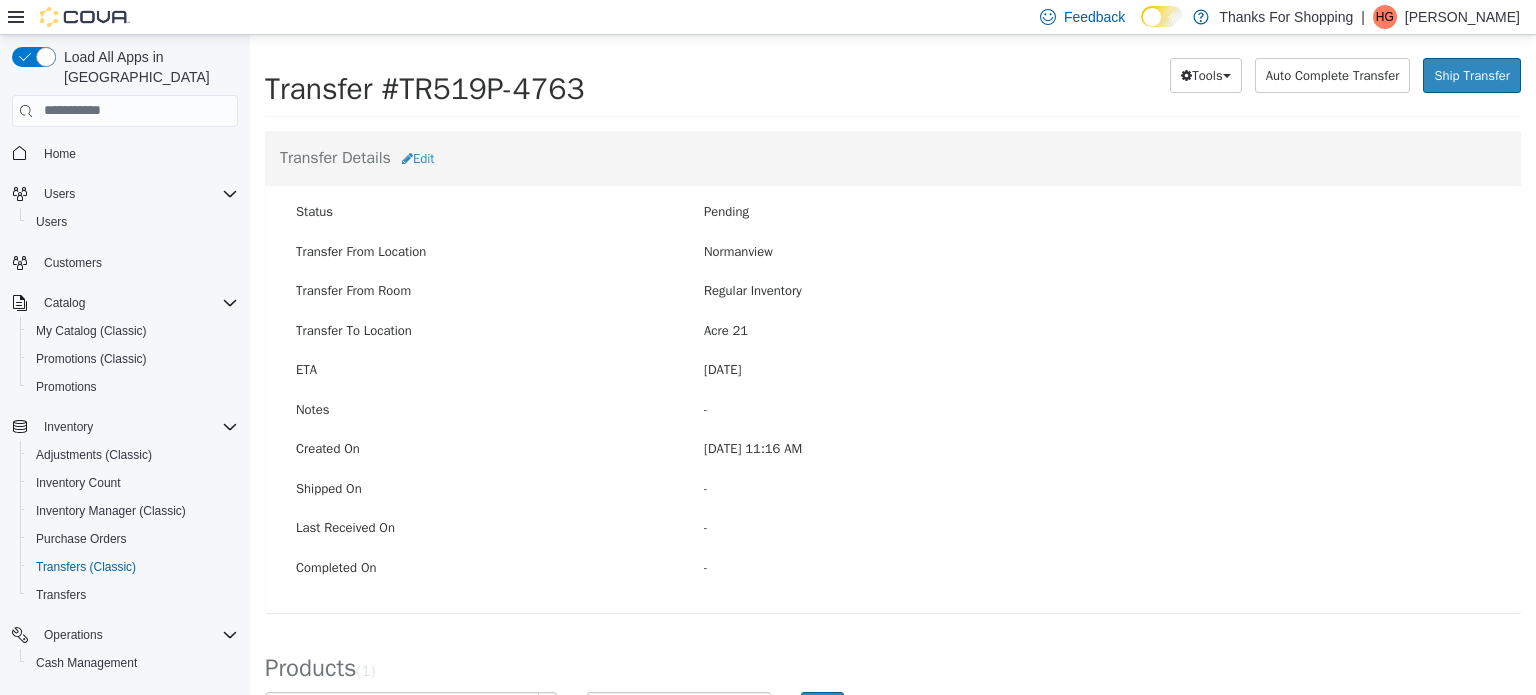 scroll, scrollTop: 0, scrollLeft: 0, axis: both 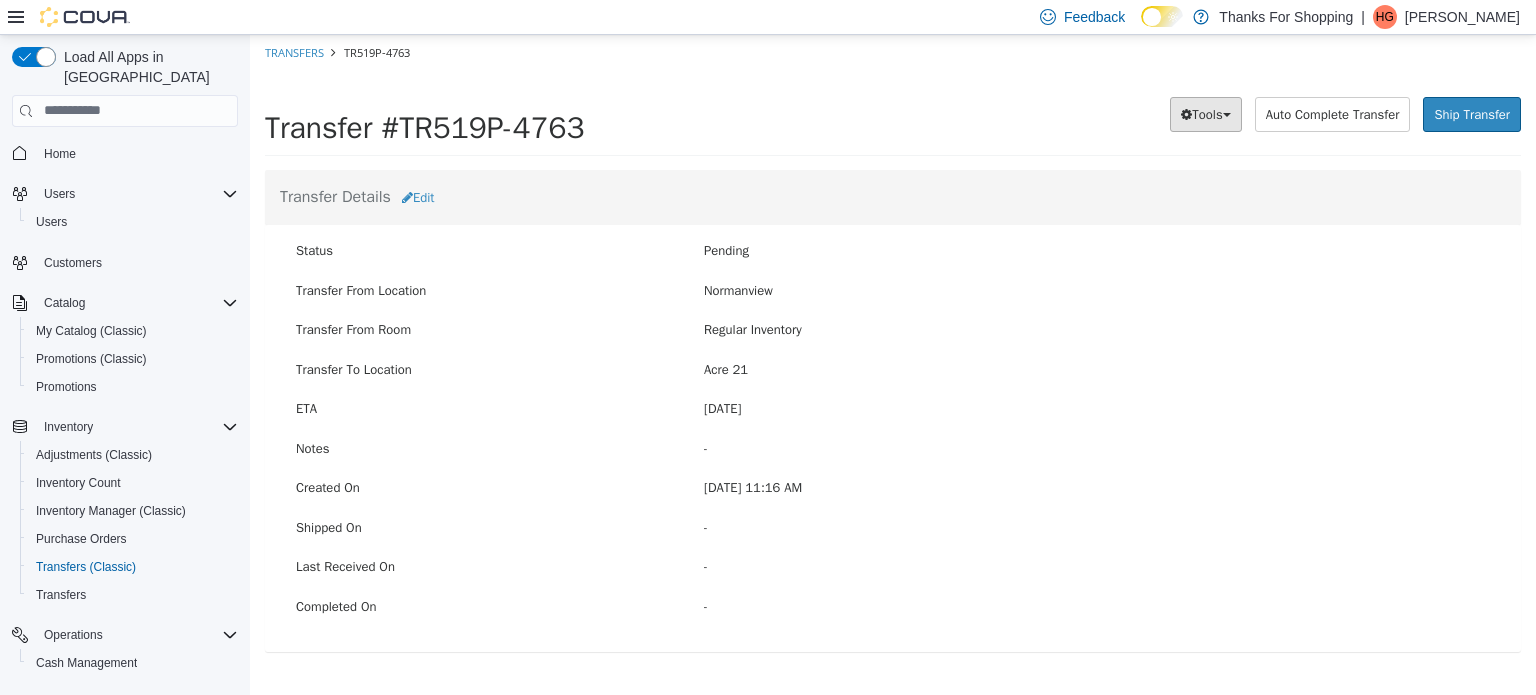 click on "Tools" at bounding box center [1205, 114] 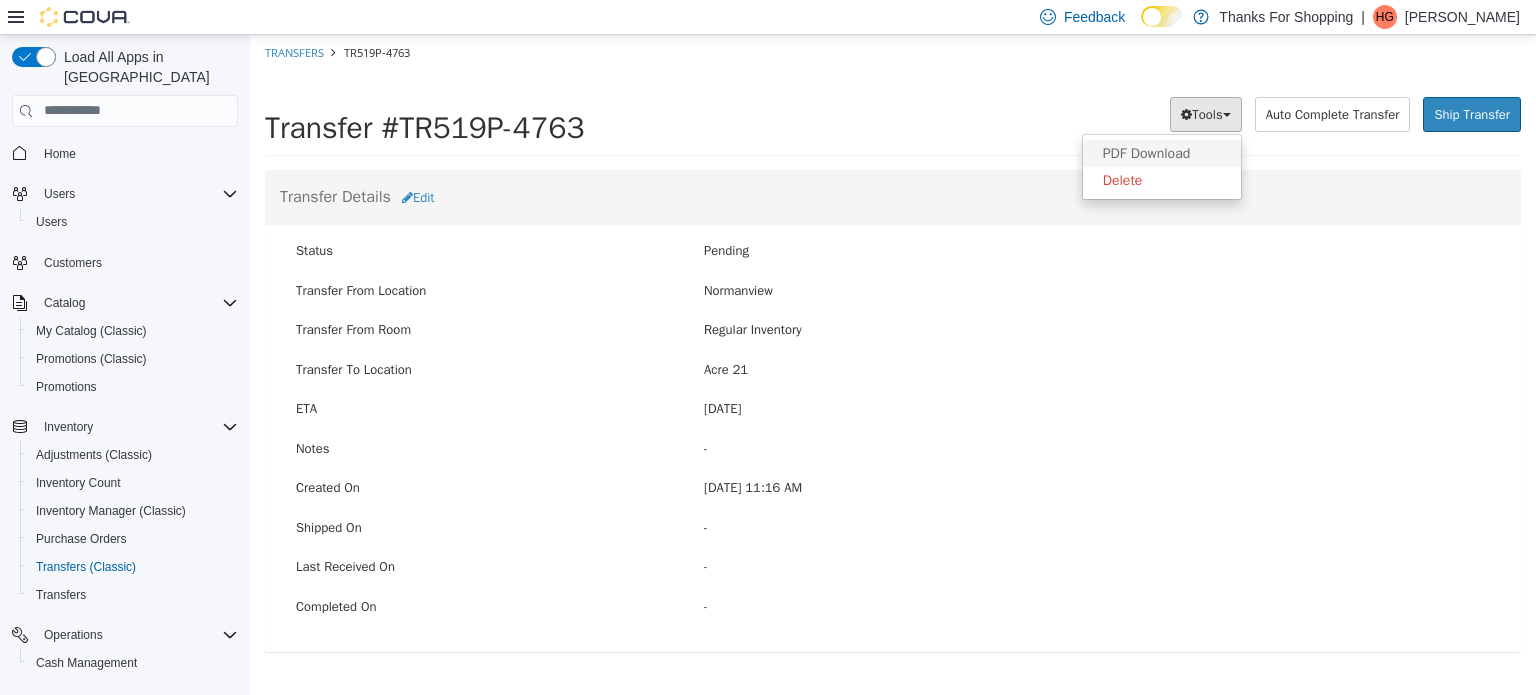 click on "PDF Download" at bounding box center (1147, 152) 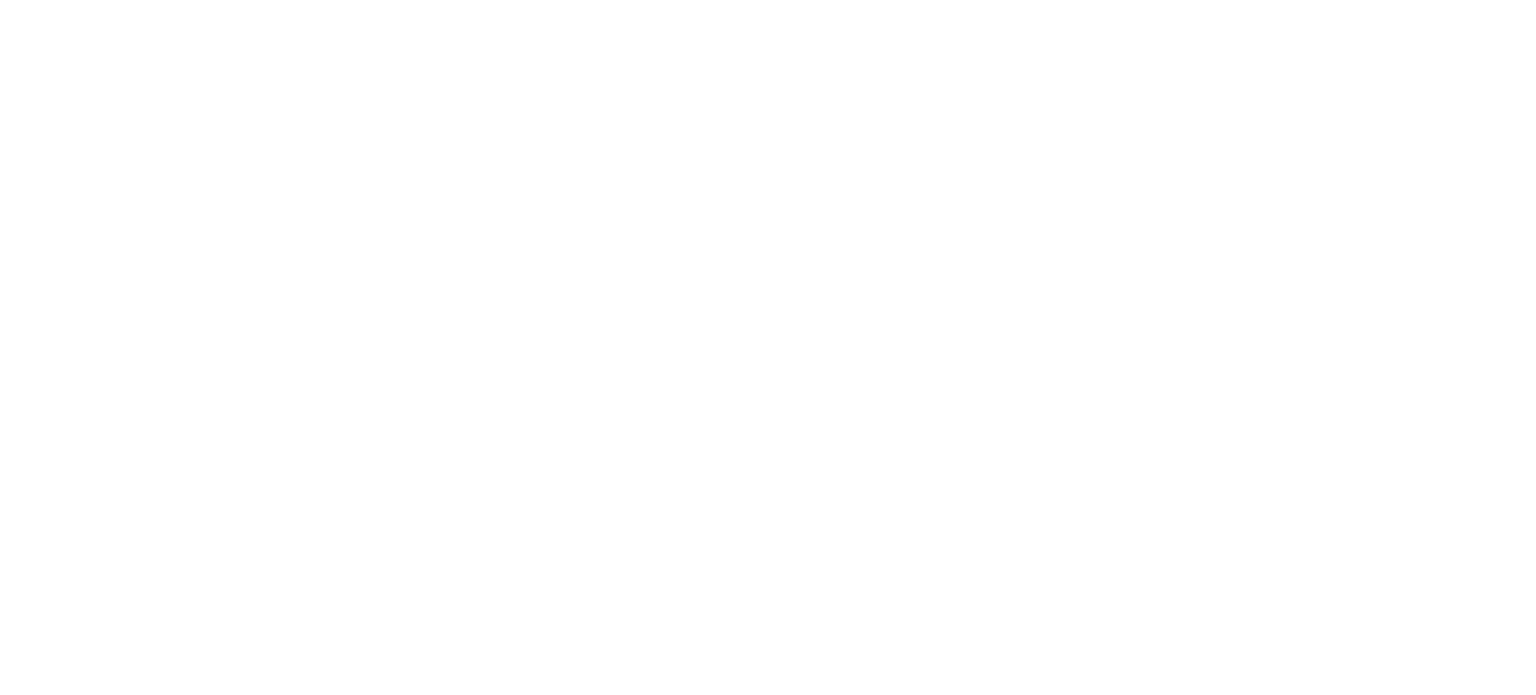 scroll, scrollTop: 0, scrollLeft: 0, axis: both 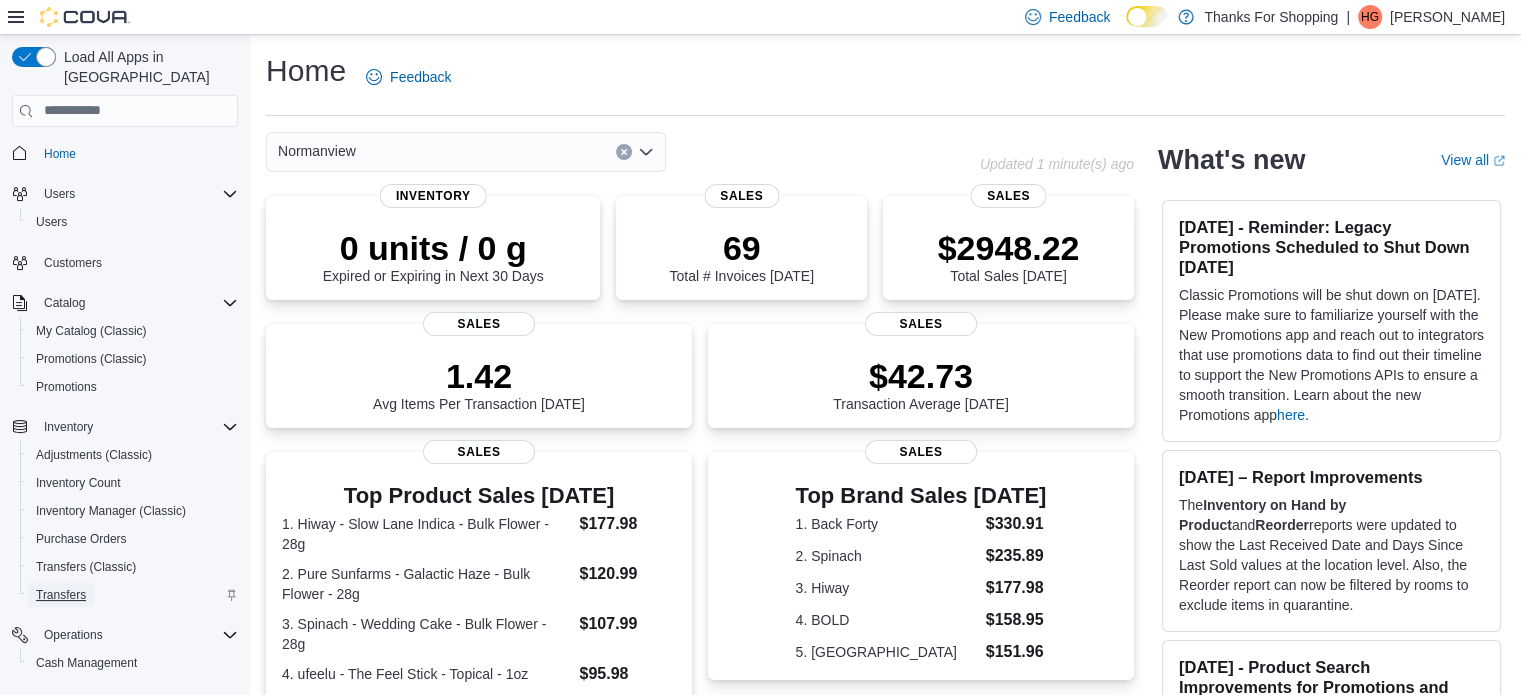 click on "Transfers" at bounding box center [61, 595] 